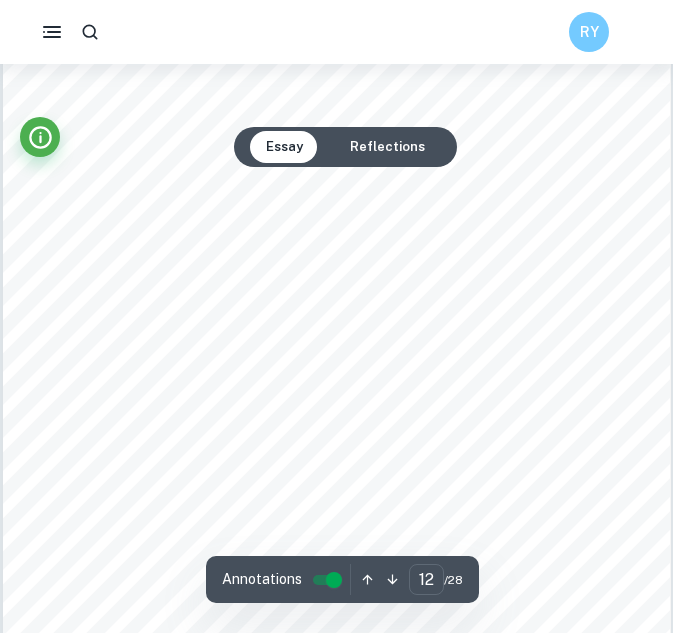 scroll, scrollTop: 10020, scrollLeft: 0, axis: vertical 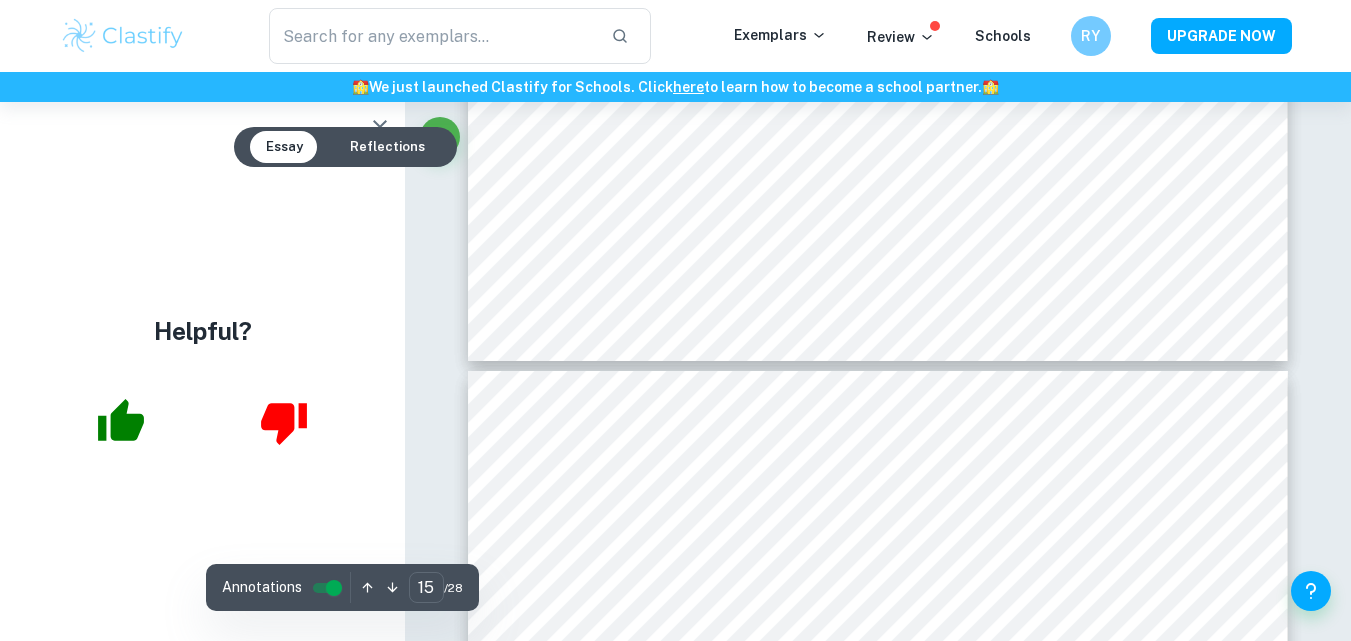 type on "16" 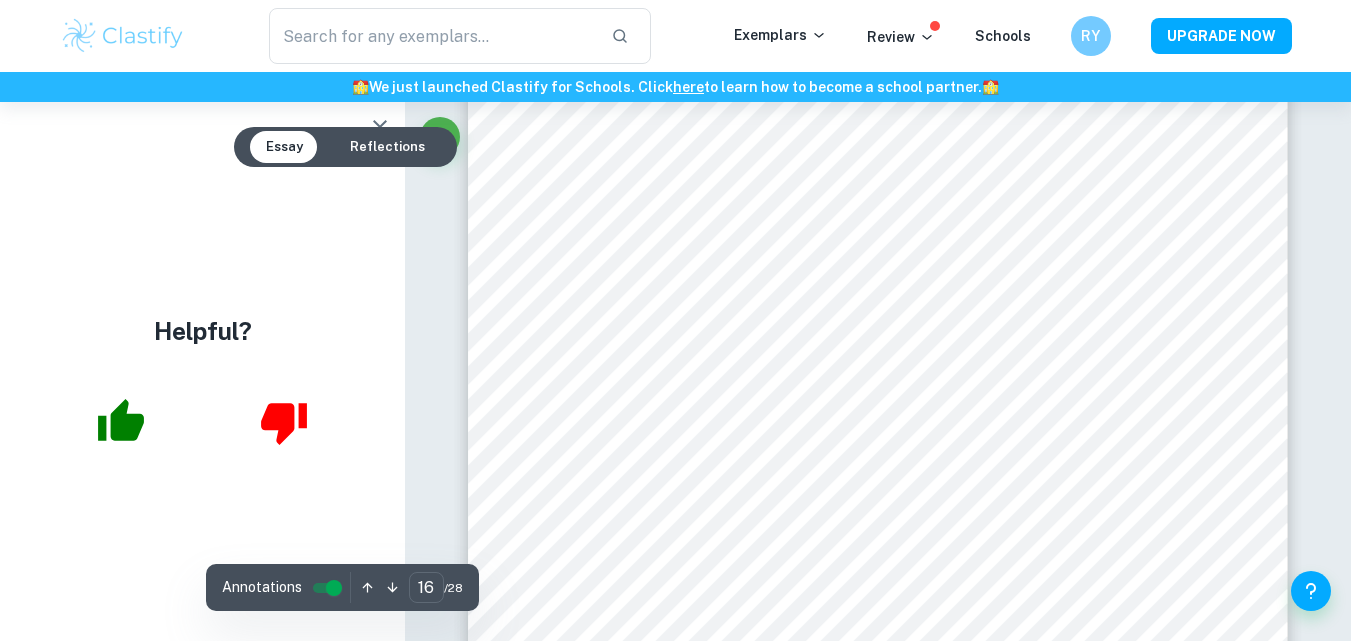 scroll, scrollTop: 17053, scrollLeft: 0, axis: vertical 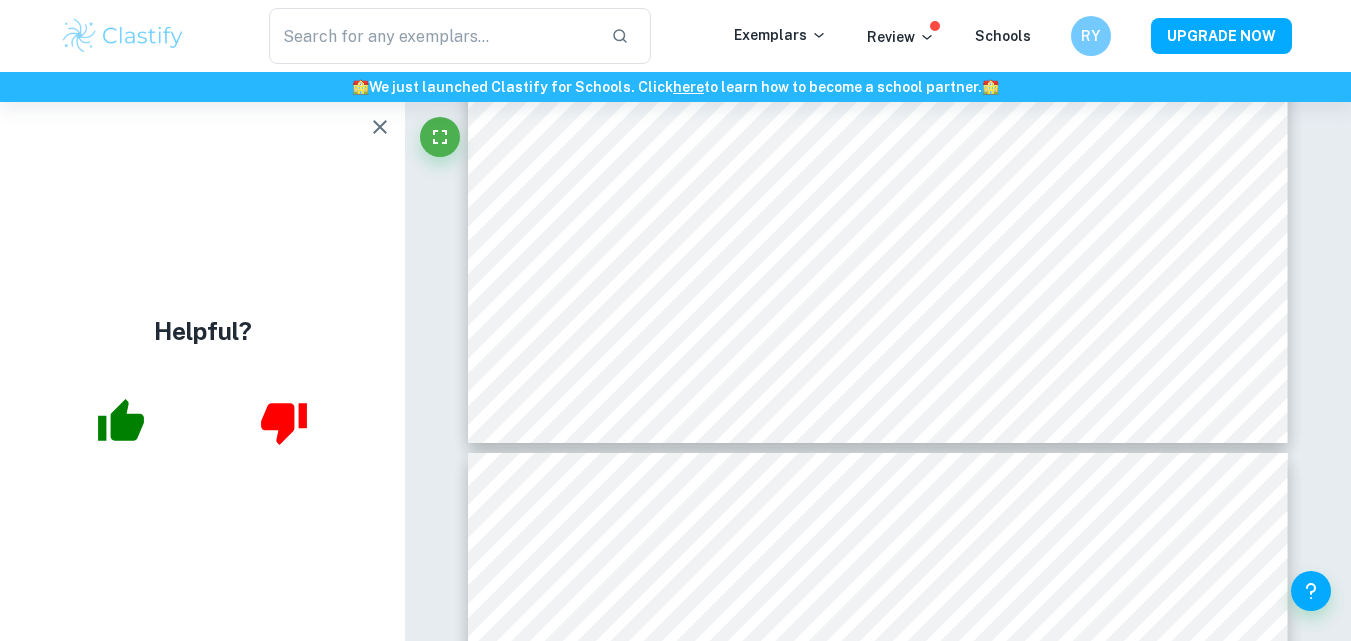 type on "12" 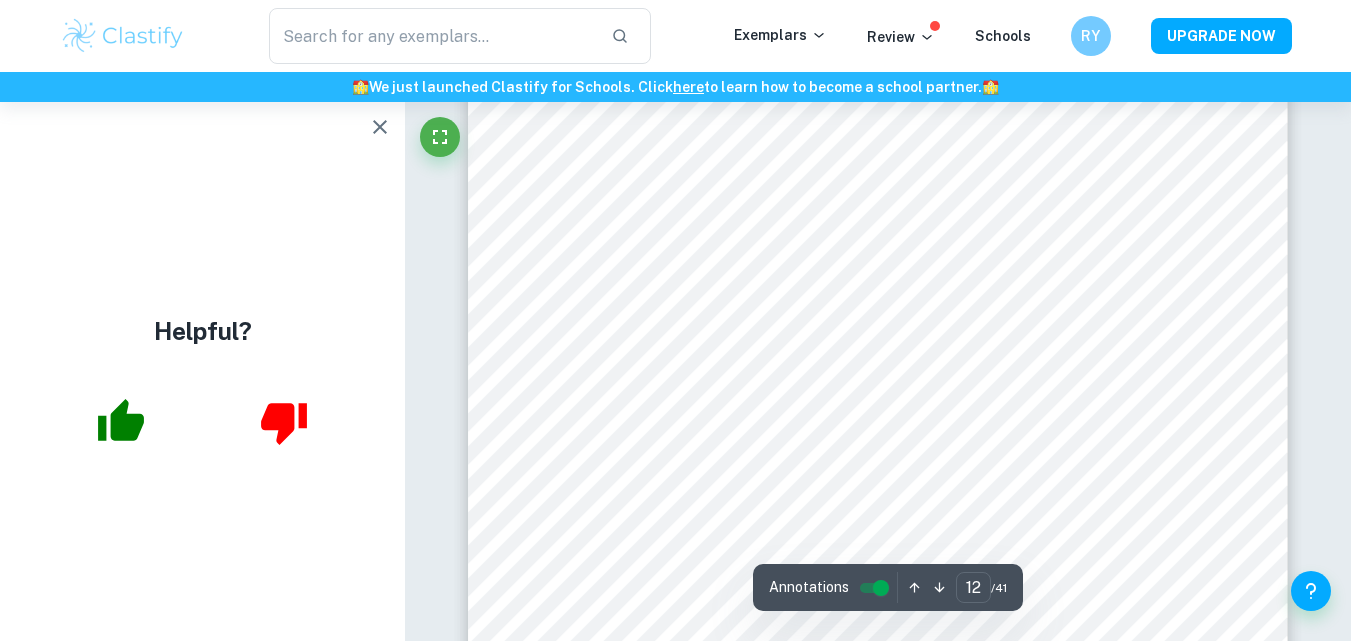 scroll, scrollTop: 13532, scrollLeft: 0, axis: vertical 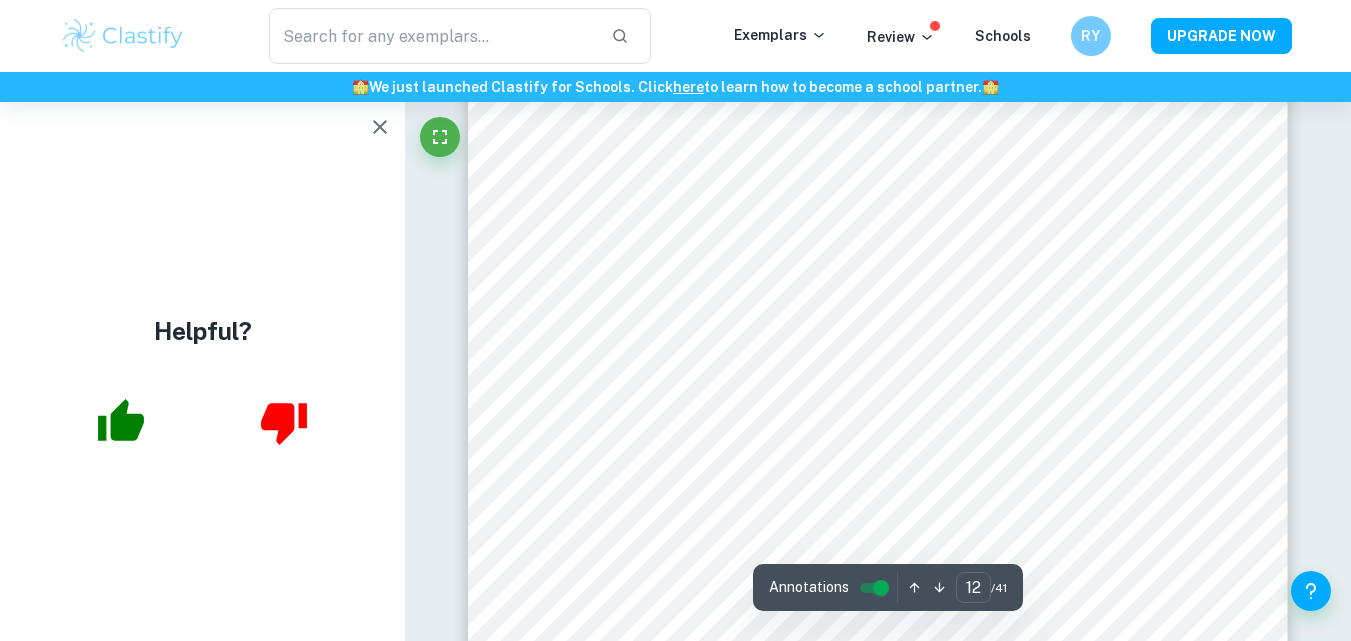 click at bounding box center [123, 36] 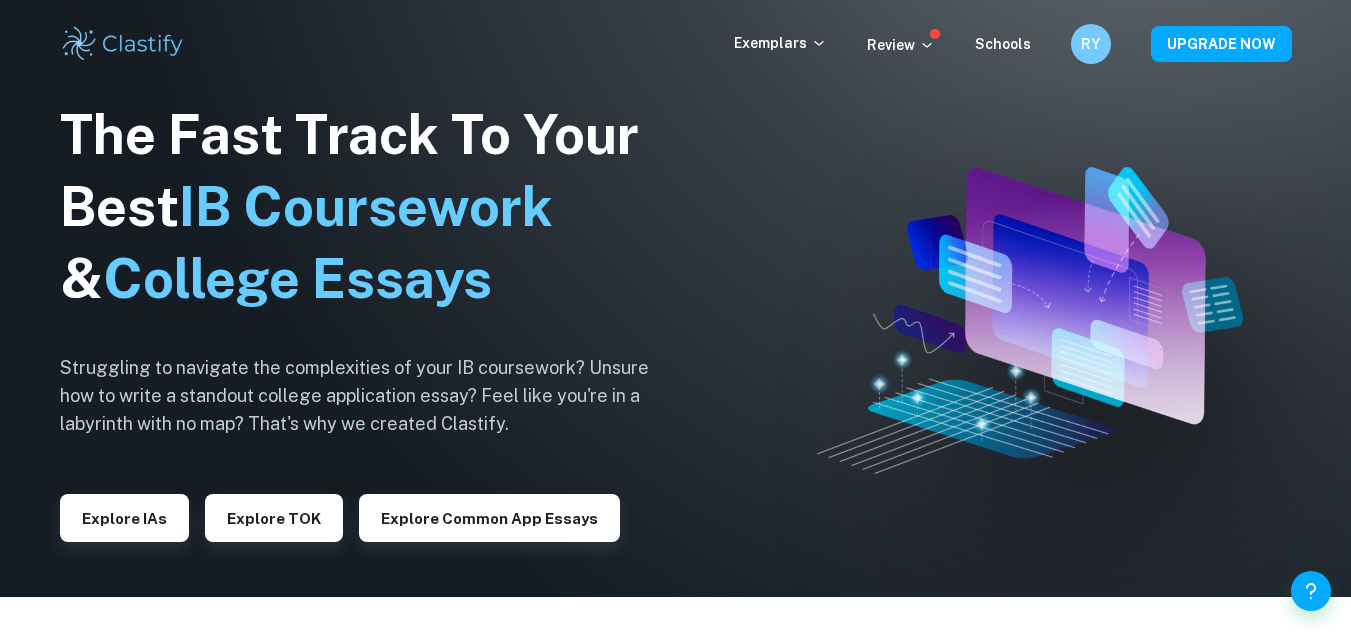 scroll, scrollTop: 0, scrollLeft: 0, axis: both 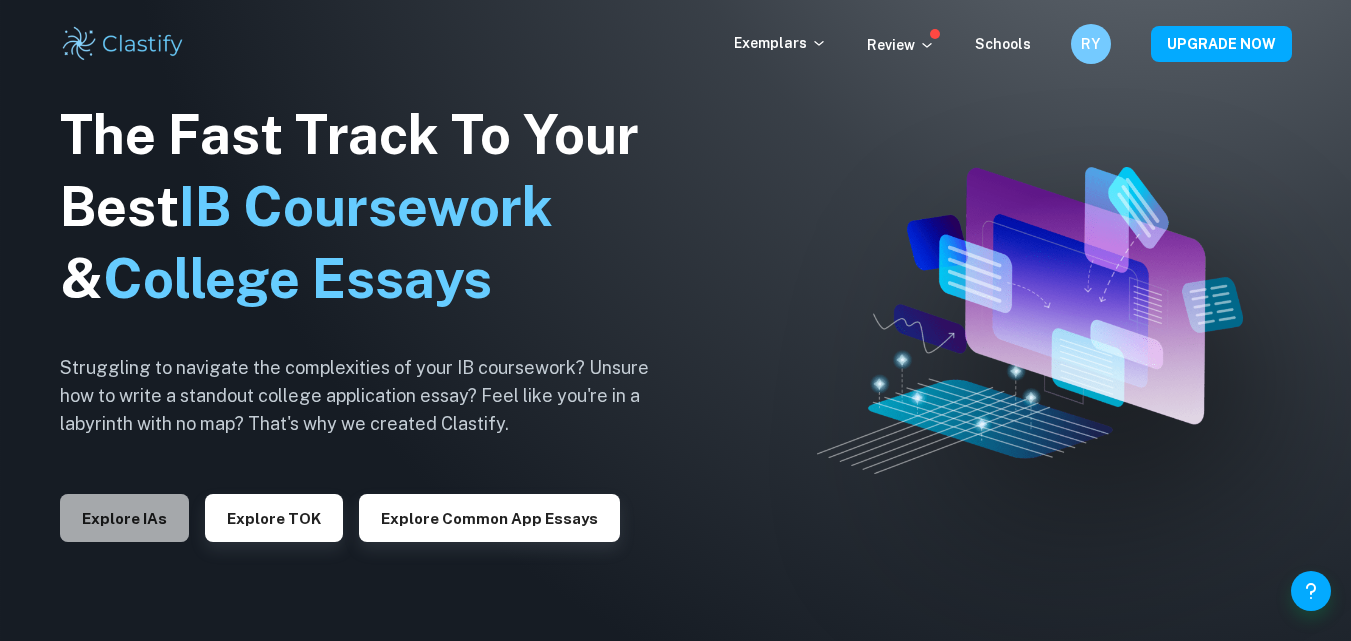 click on "Explore IAs" at bounding box center [124, 518] 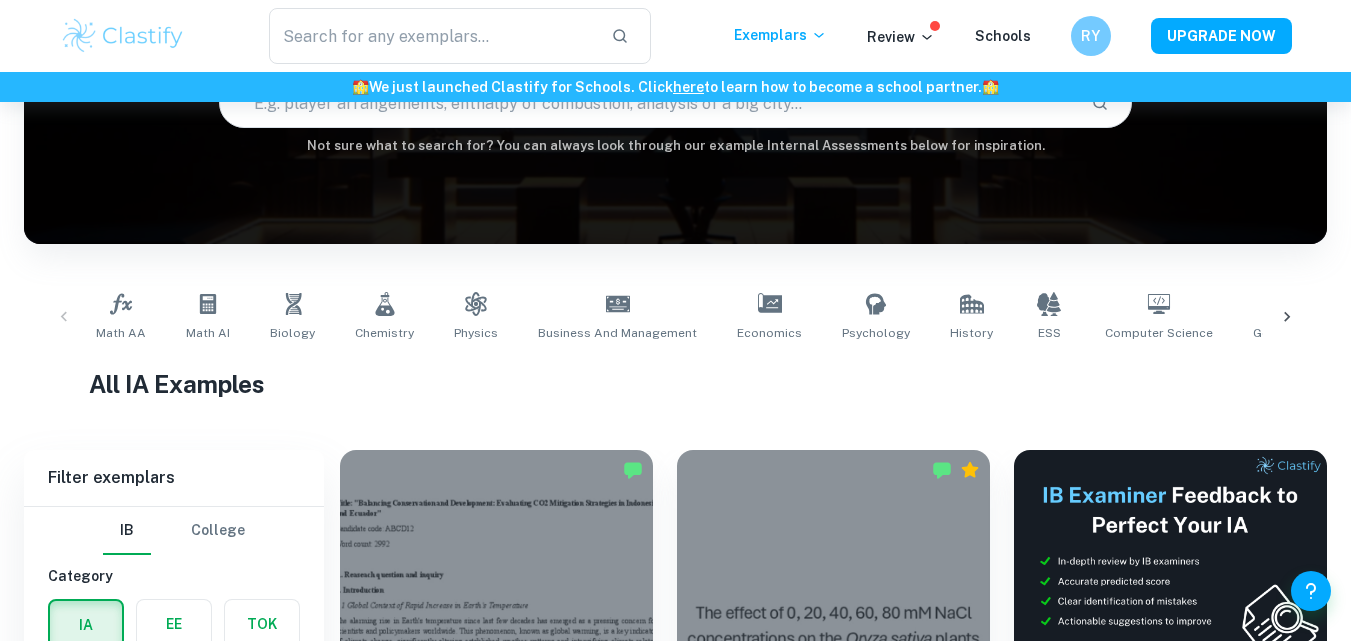 scroll, scrollTop: 306, scrollLeft: 0, axis: vertical 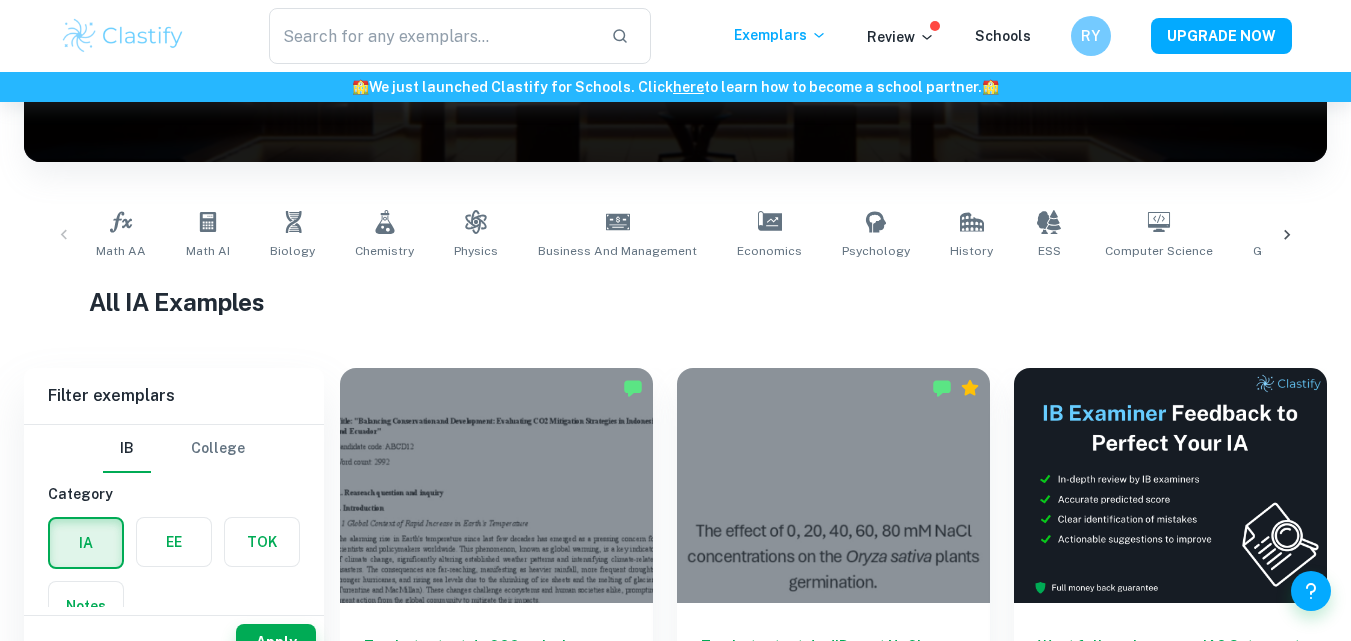 click at bounding box center [174, 542] 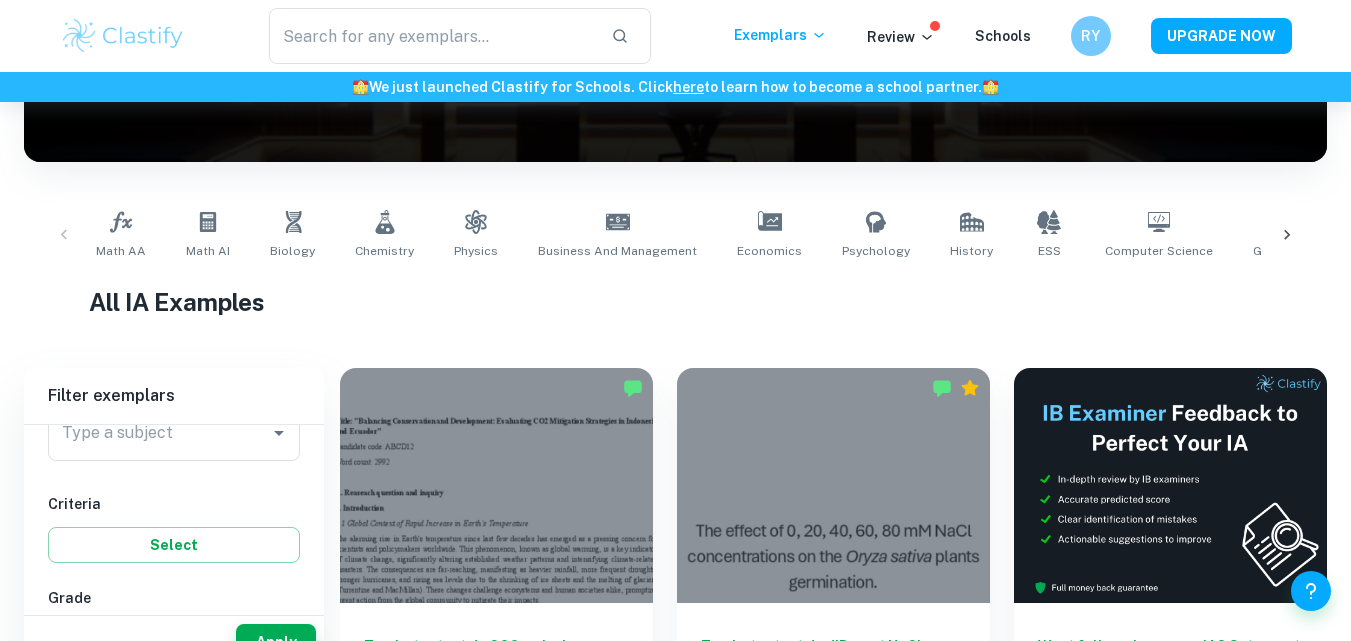 scroll, scrollTop: 328, scrollLeft: 0, axis: vertical 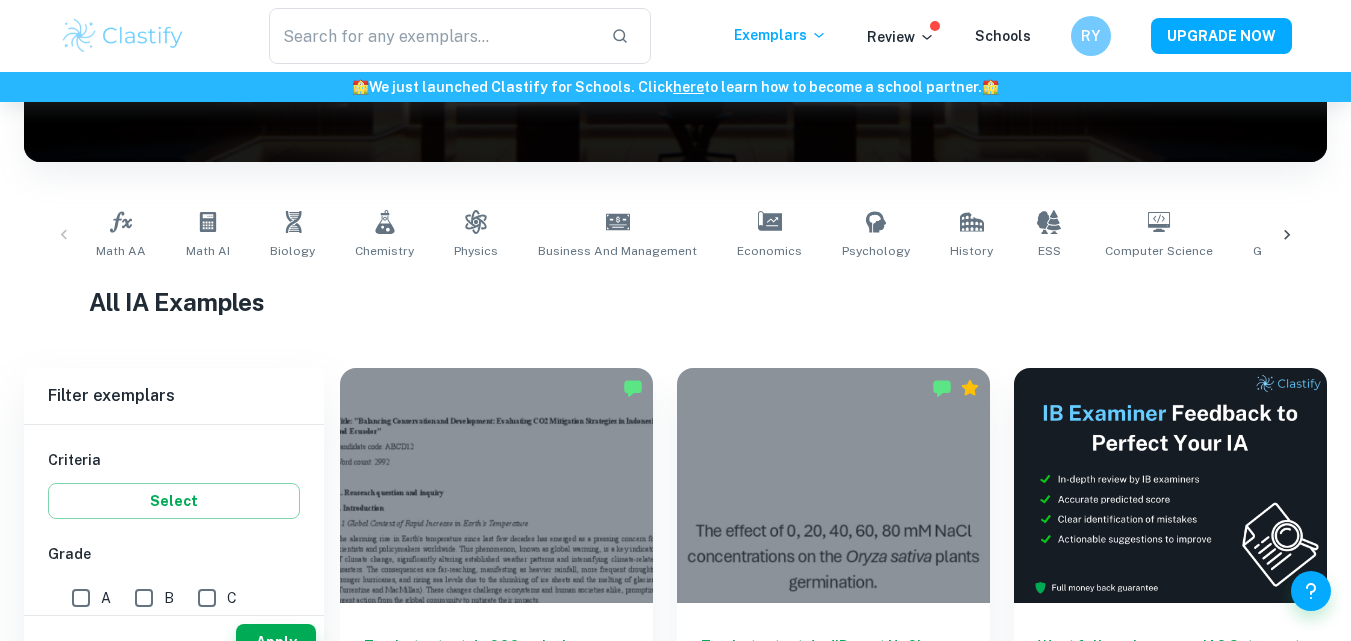 click on "A" at bounding box center [81, 598] 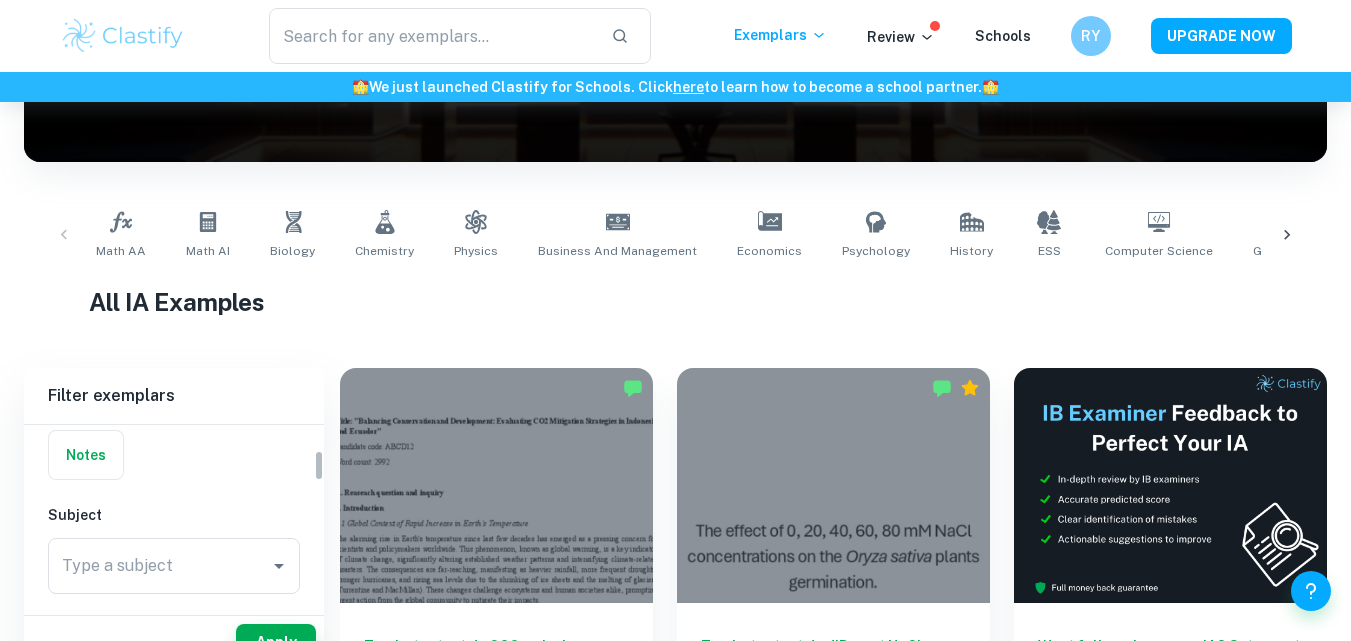 scroll, scrollTop: 140, scrollLeft: 0, axis: vertical 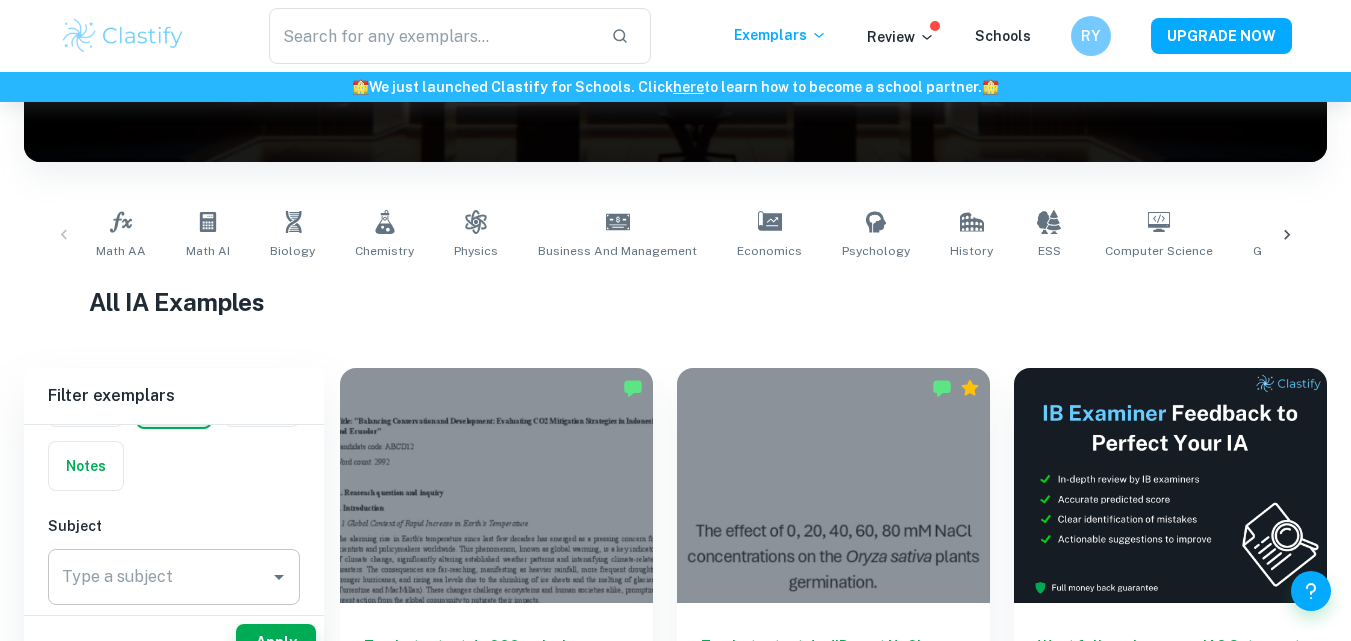 click on "Type a subject" at bounding box center [159, 577] 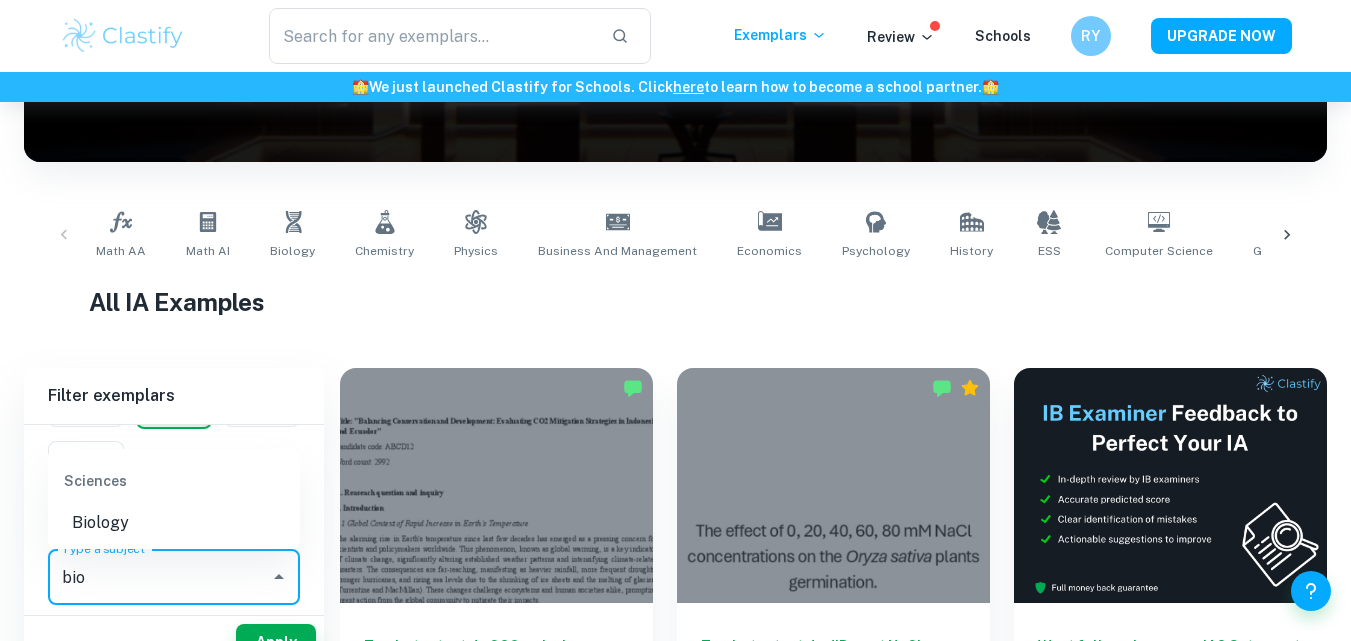 click on "Biology" at bounding box center [174, 523] 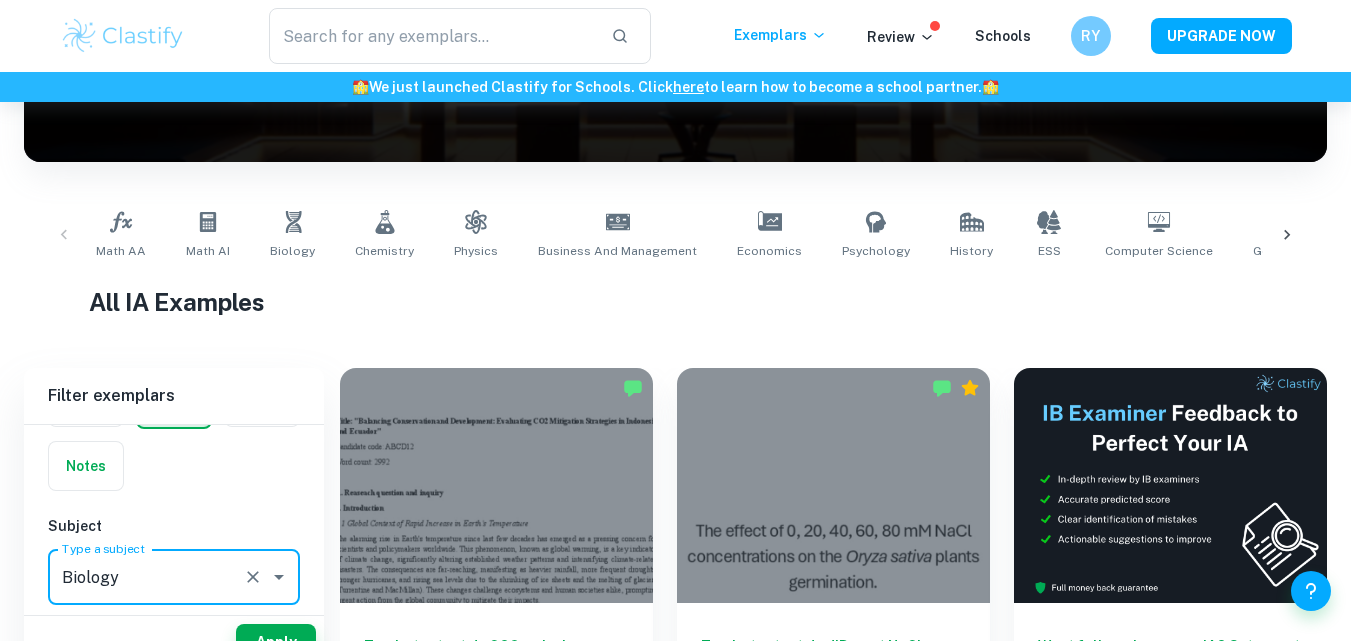 click on "Apply" at bounding box center (276, 642) 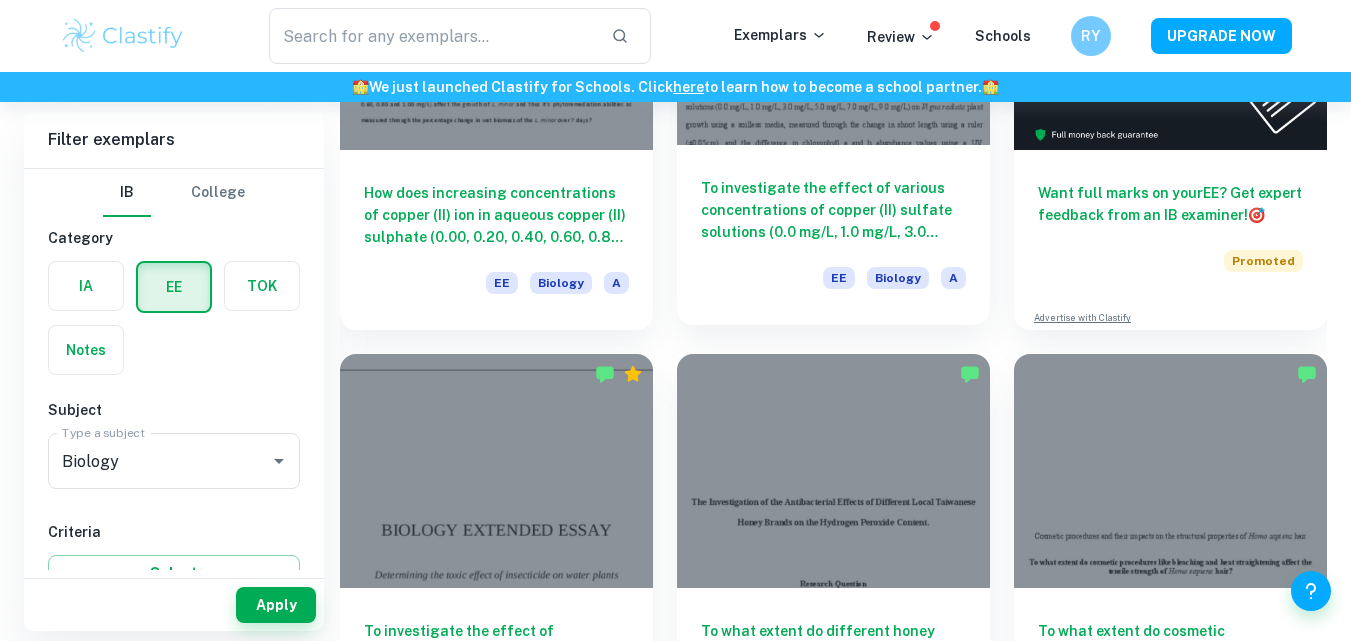 scroll, scrollTop: 523, scrollLeft: 0, axis: vertical 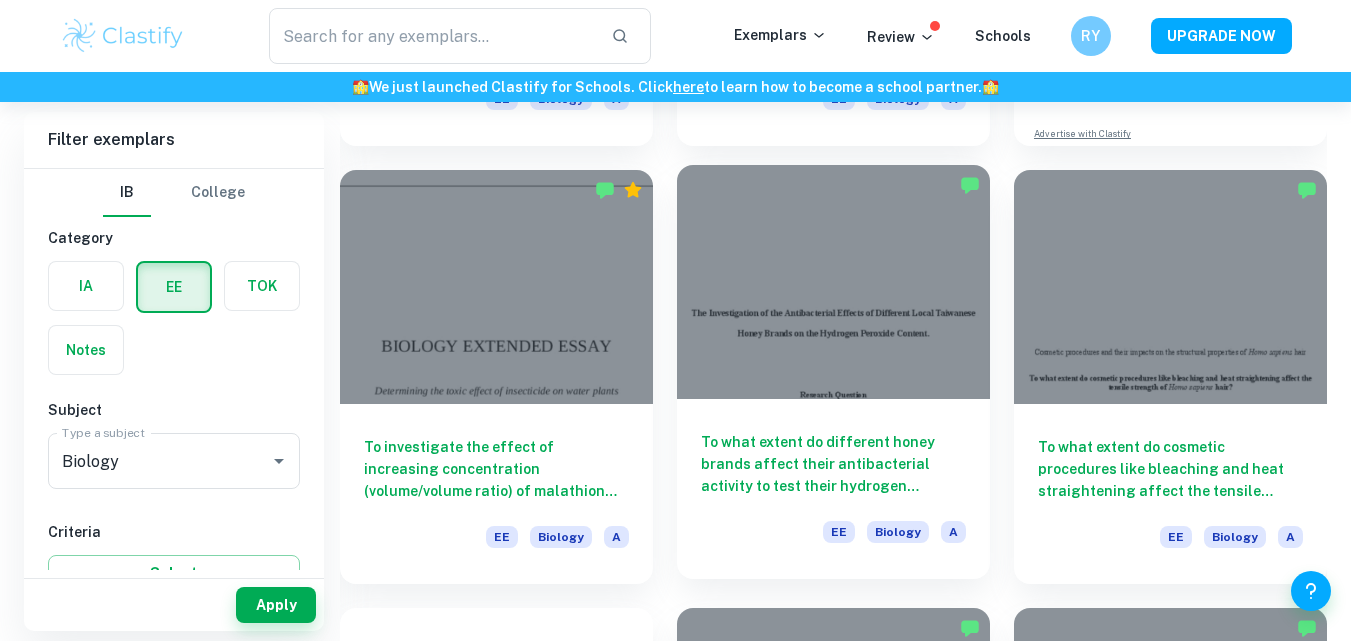 click on "To what extent do different honey brands affect their antibacterial activity to test their
hydrogen peroxide content using permanganometric titration? EE Biology A" at bounding box center [833, 489] 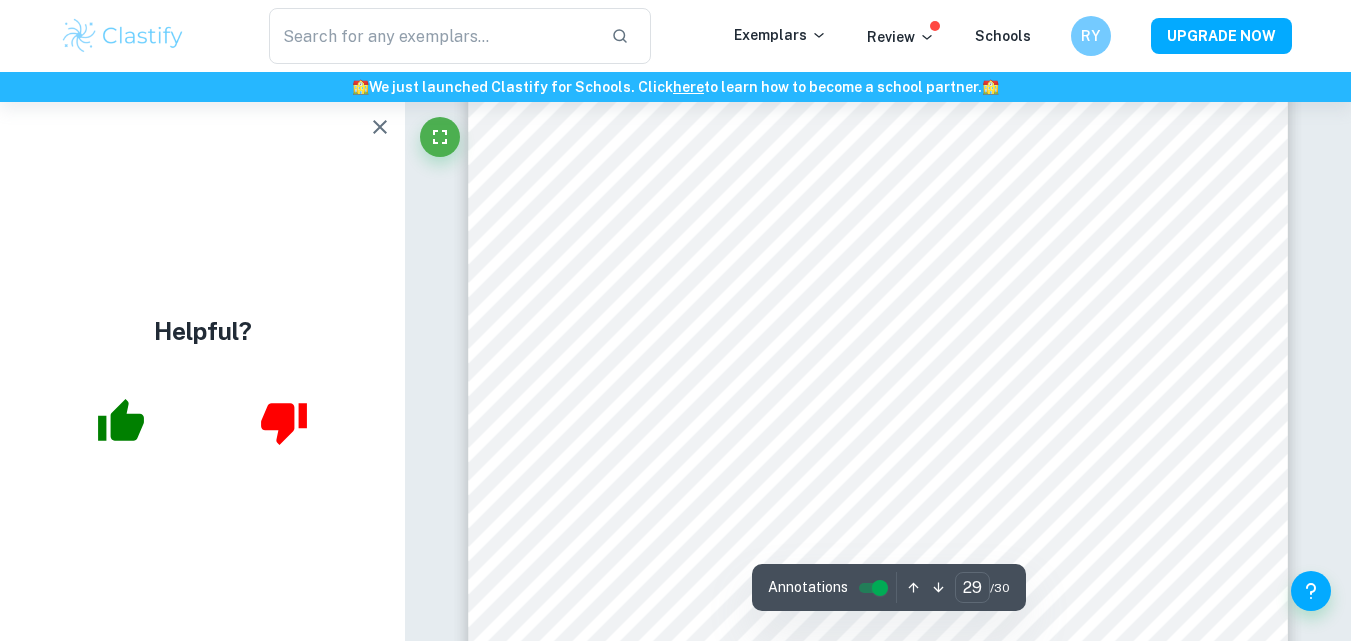 scroll, scrollTop: 30980, scrollLeft: 0, axis: vertical 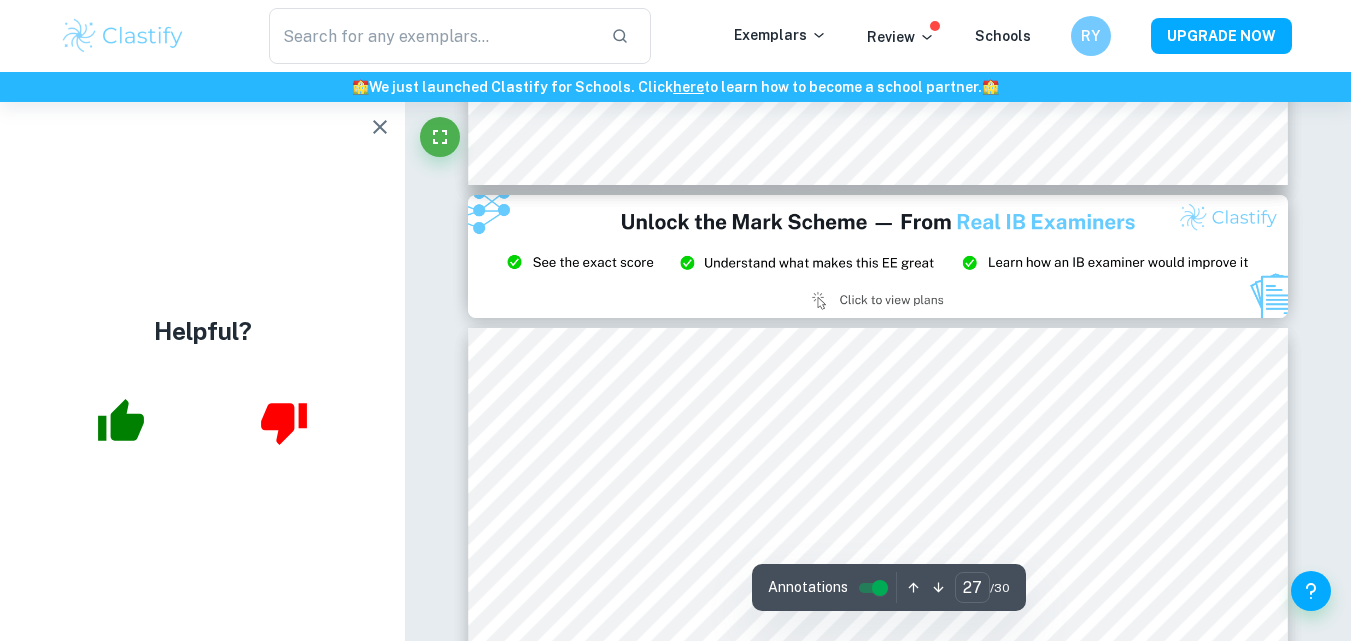 type on "26" 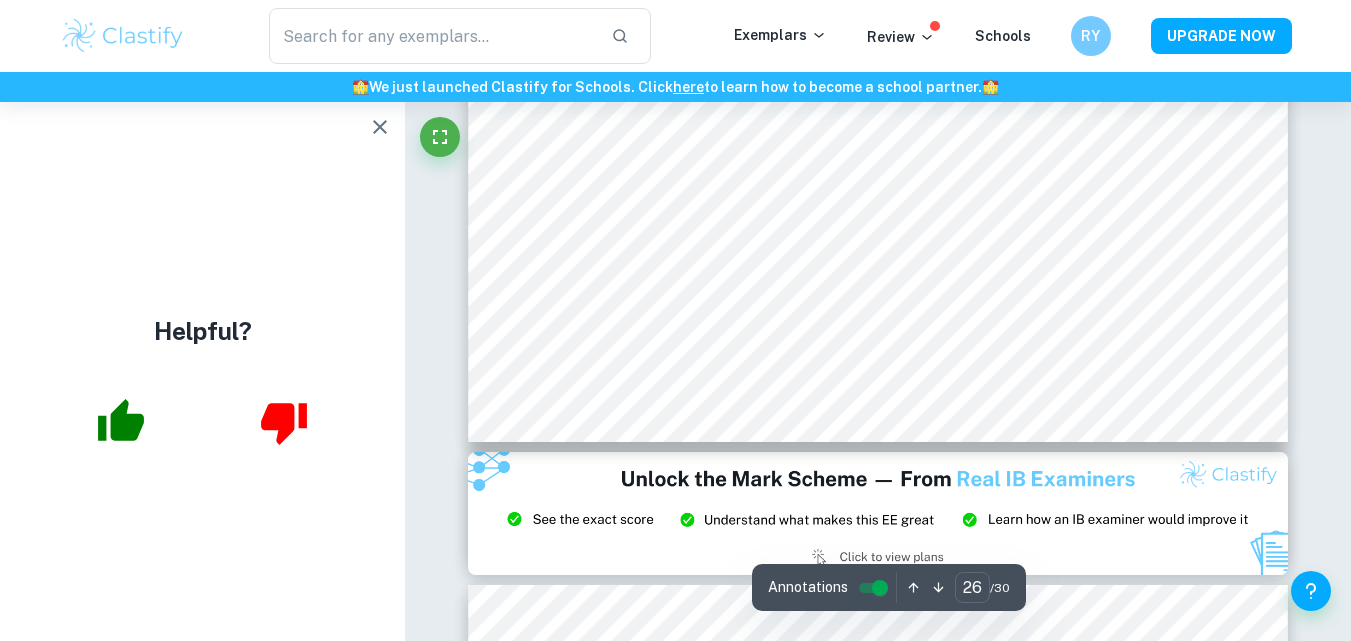 scroll, scrollTop: 28145, scrollLeft: 0, axis: vertical 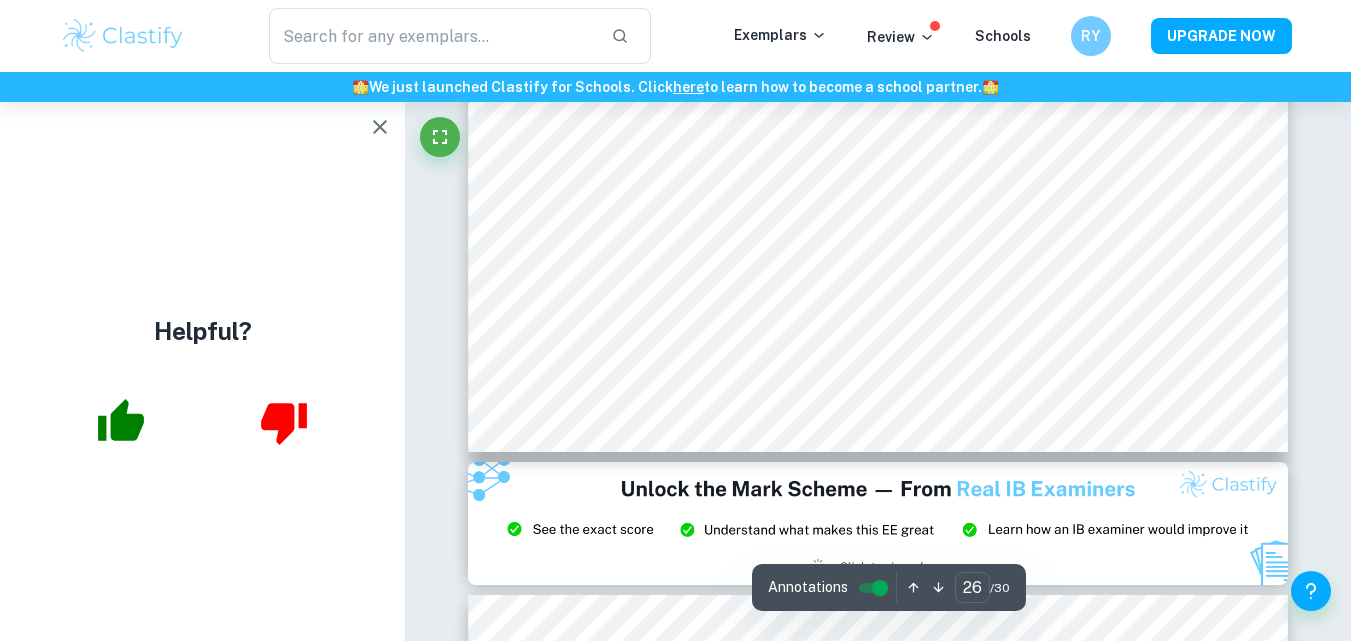 click 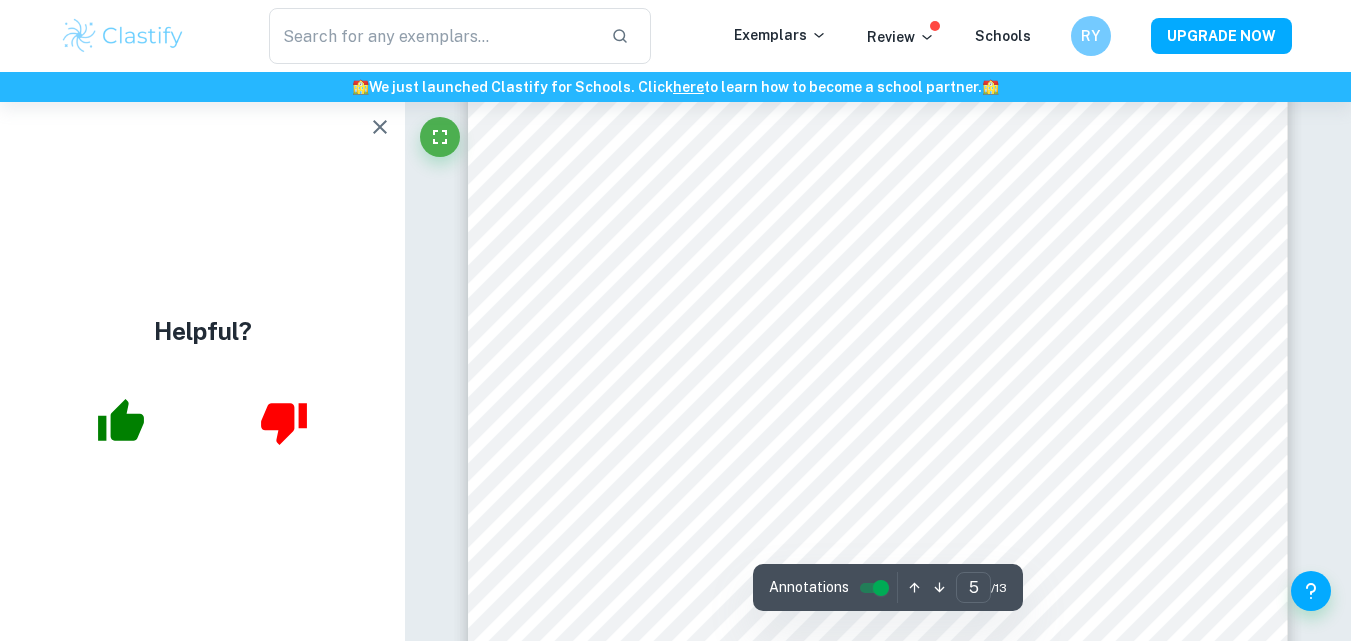 scroll, scrollTop: 5318, scrollLeft: 0, axis: vertical 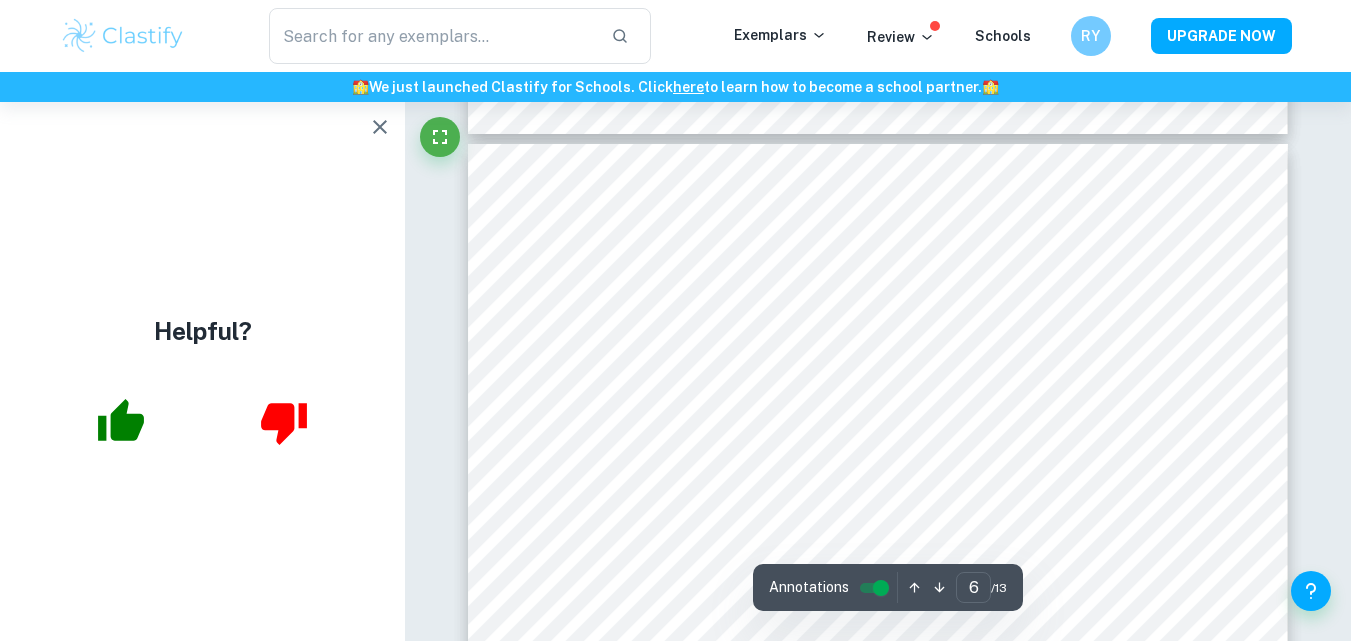 type on "5" 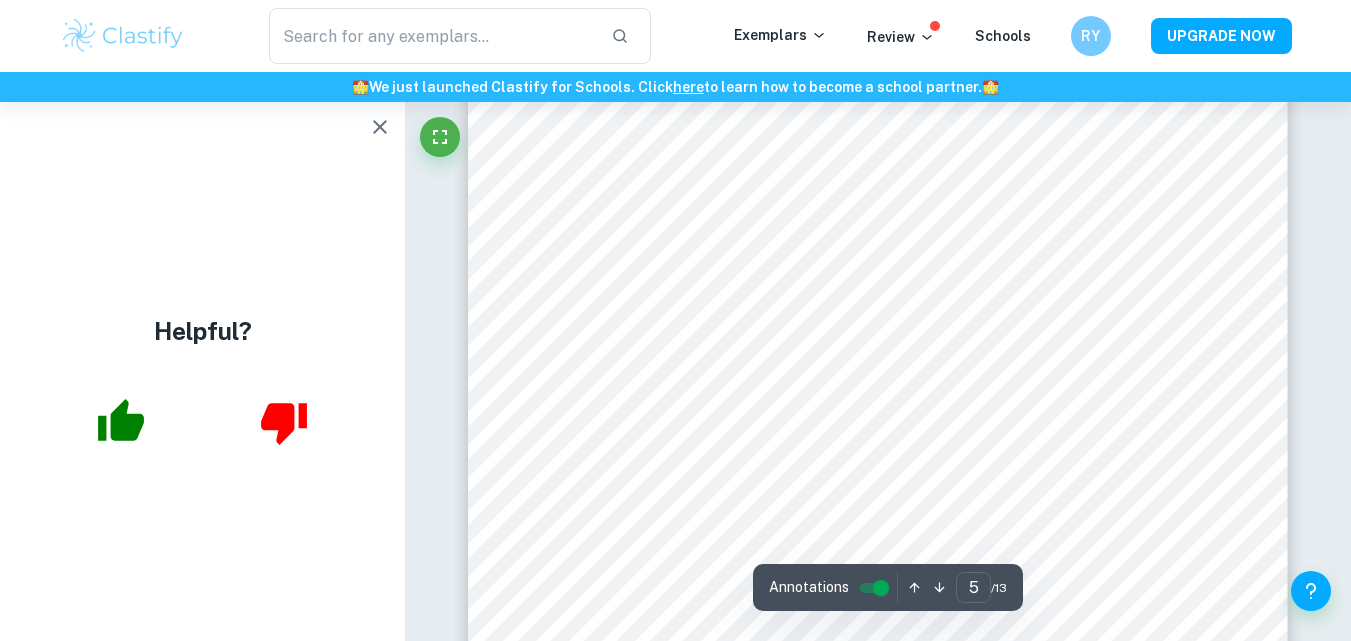 scroll, scrollTop: 5091, scrollLeft: 0, axis: vertical 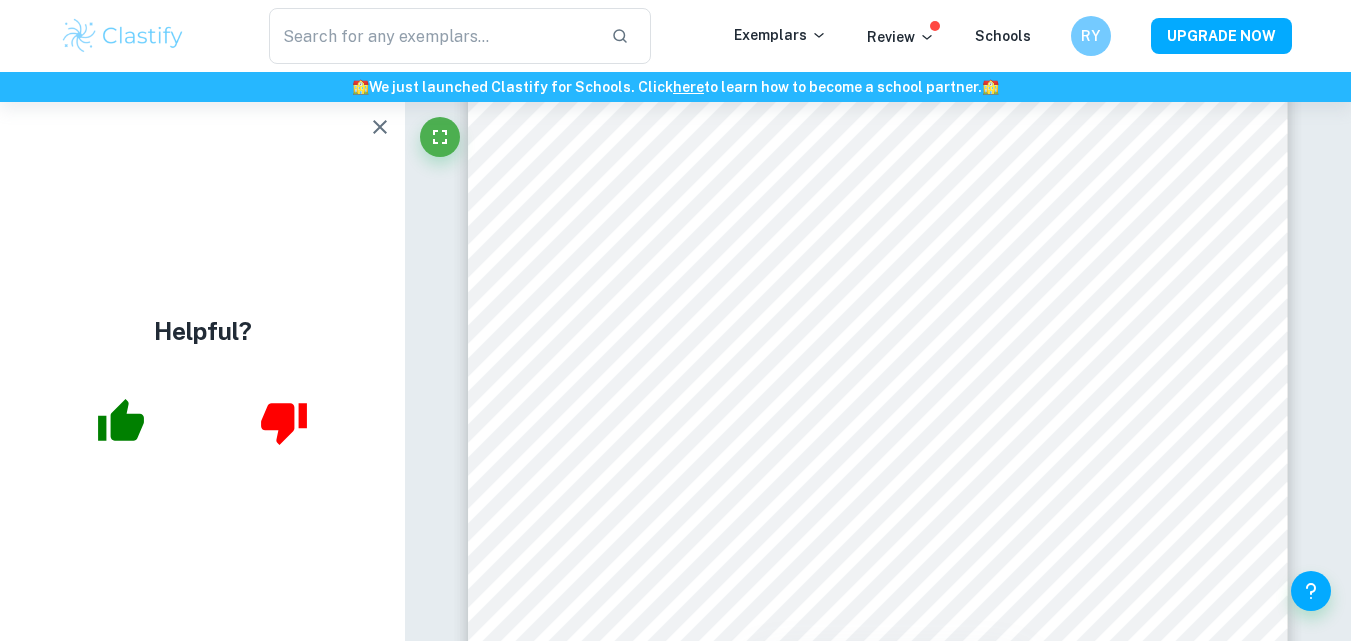 click 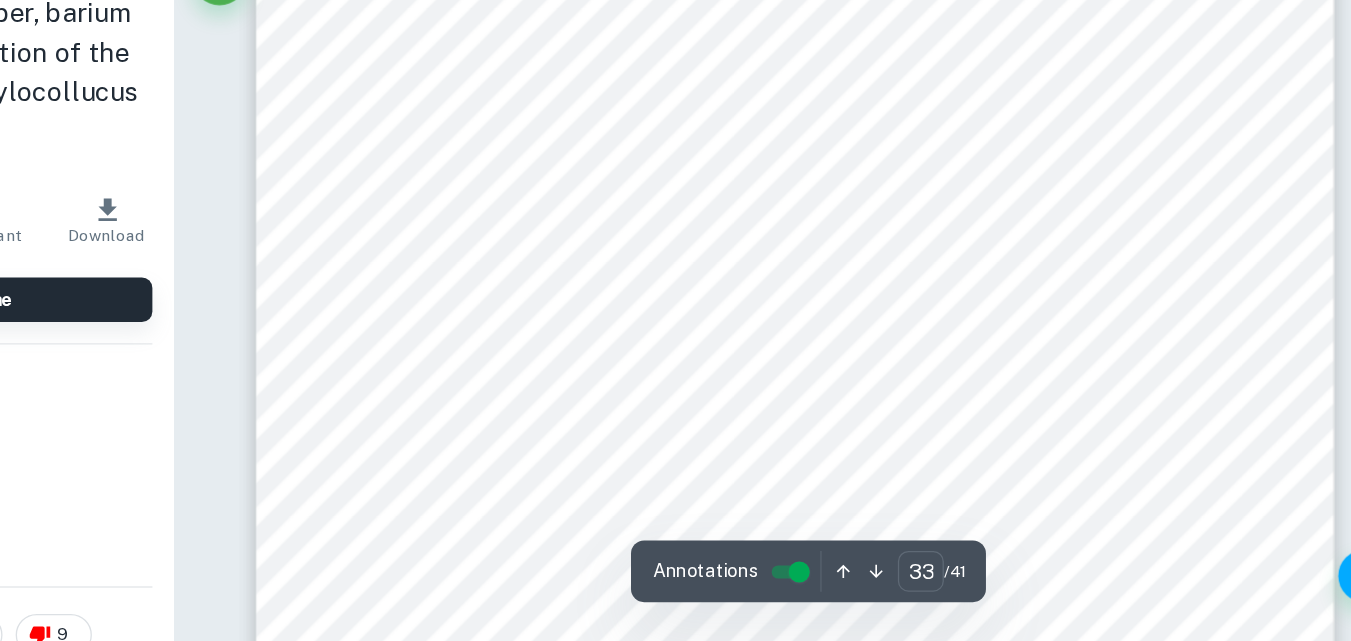 scroll, scrollTop: 38864, scrollLeft: 0, axis: vertical 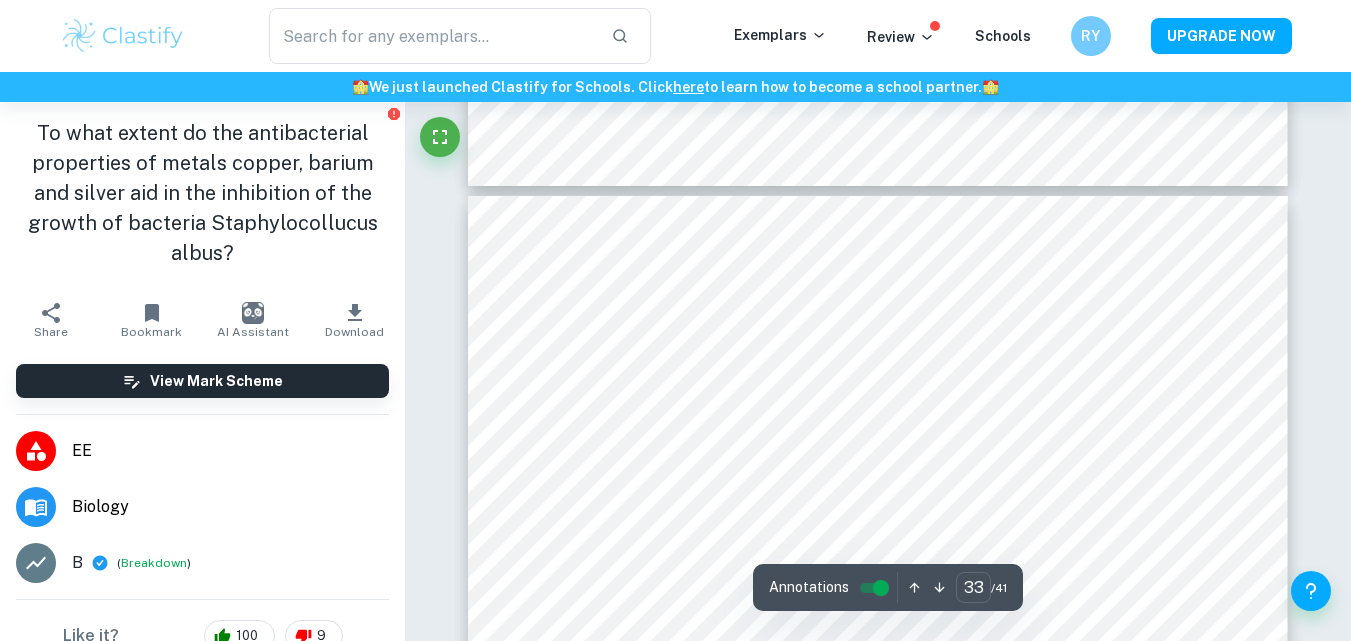 type on "34" 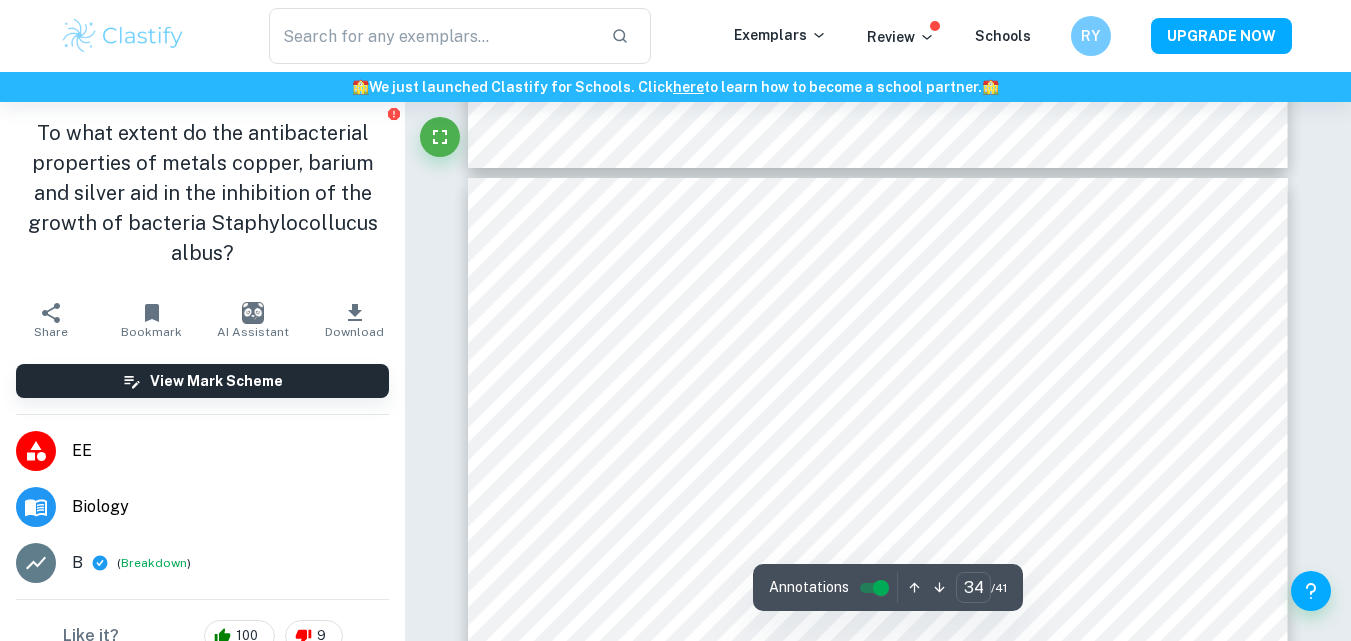 scroll, scrollTop: 39555, scrollLeft: 0, axis: vertical 